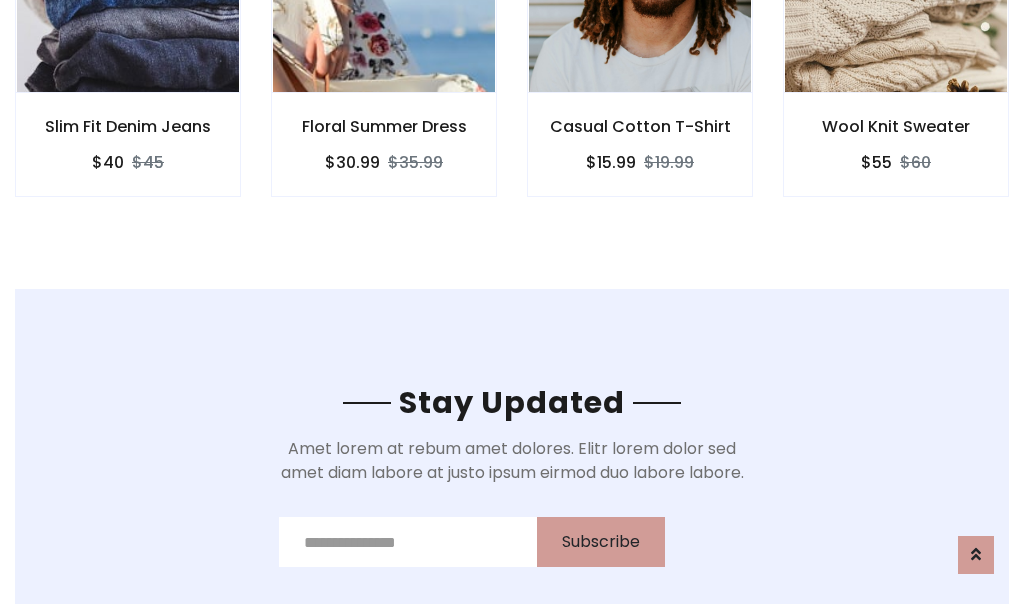 scroll, scrollTop: 3012, scrollLeft: 0, axis: vertical 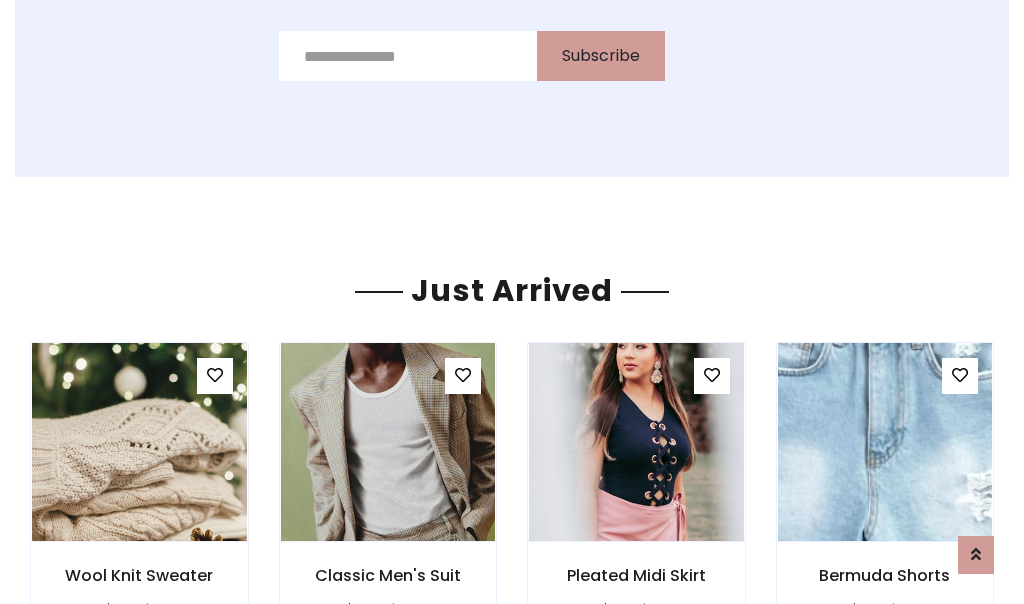 click on "Casual Cotton T-Shirt
$15.99
$19.99" at bounding box center (640, -428) 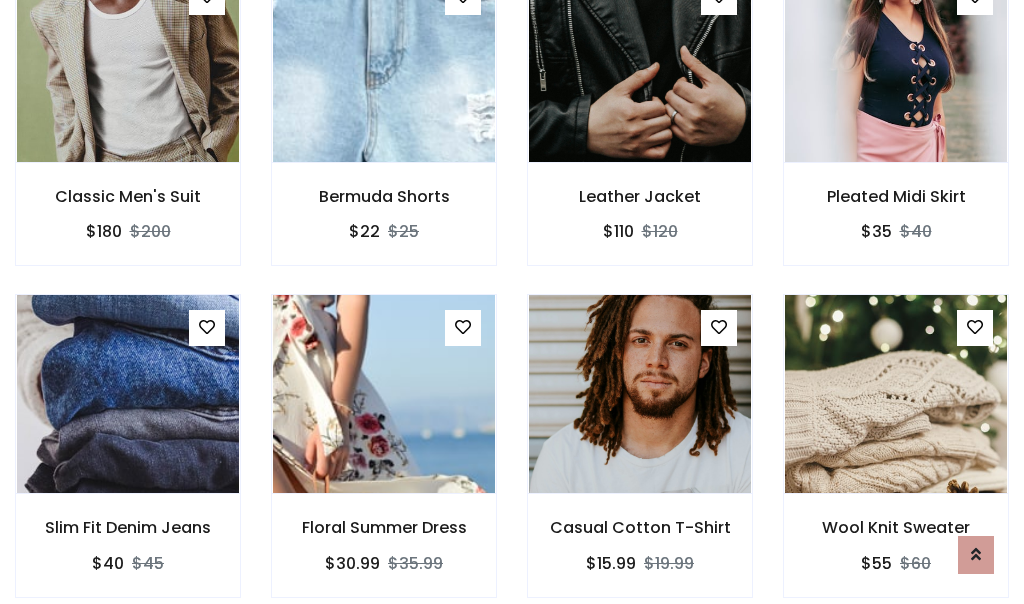 click on "Casual Cotton T-Shirt
$15.99
$19.99" at bounding box center (640, 459) 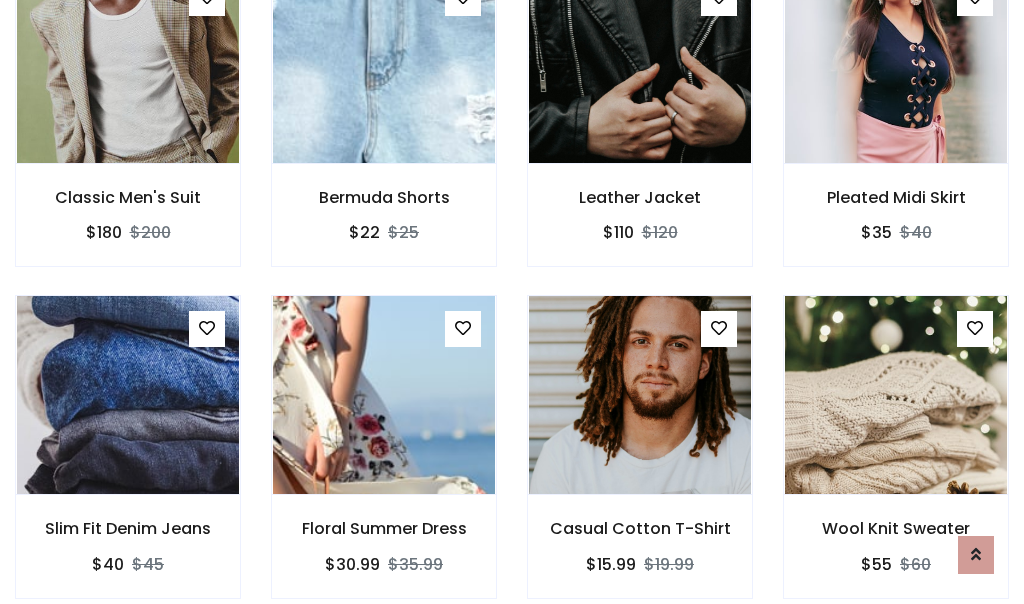 click on "Casual Cotton T-Shirt
$15.99
$19.99" at bounding box center (640, 460) 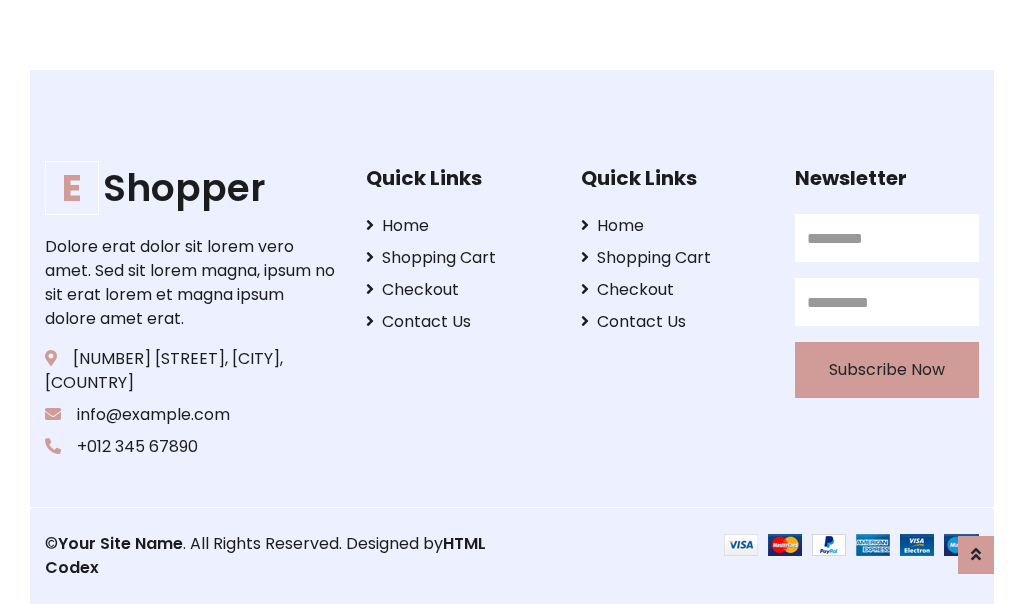 scroll, scrollTop: 3807, scrollLeft: 0, axis: vertical 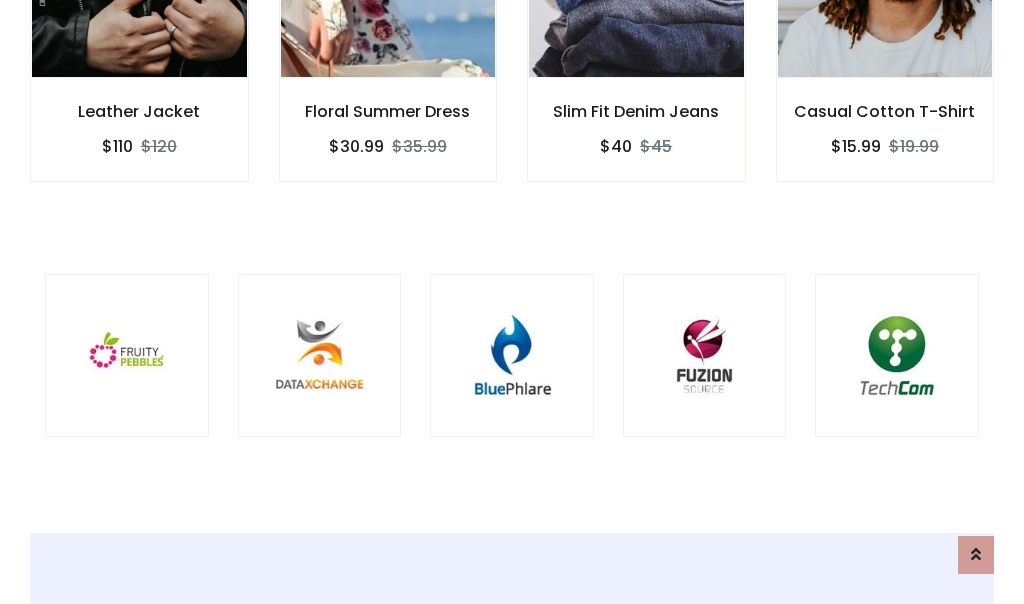 click at bounding box center [512, 356] 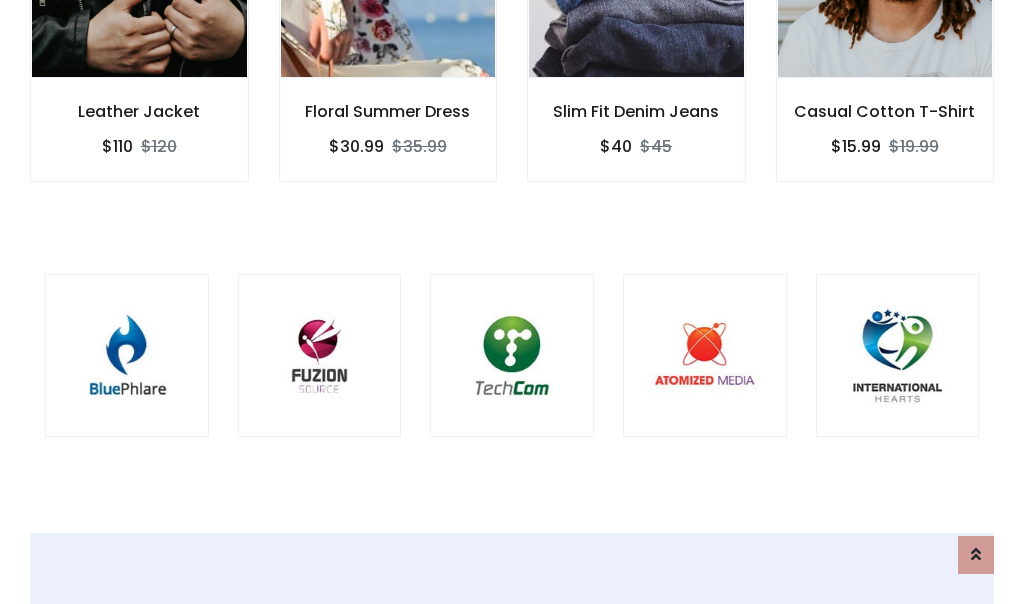 click at bounding box center (512, 356) 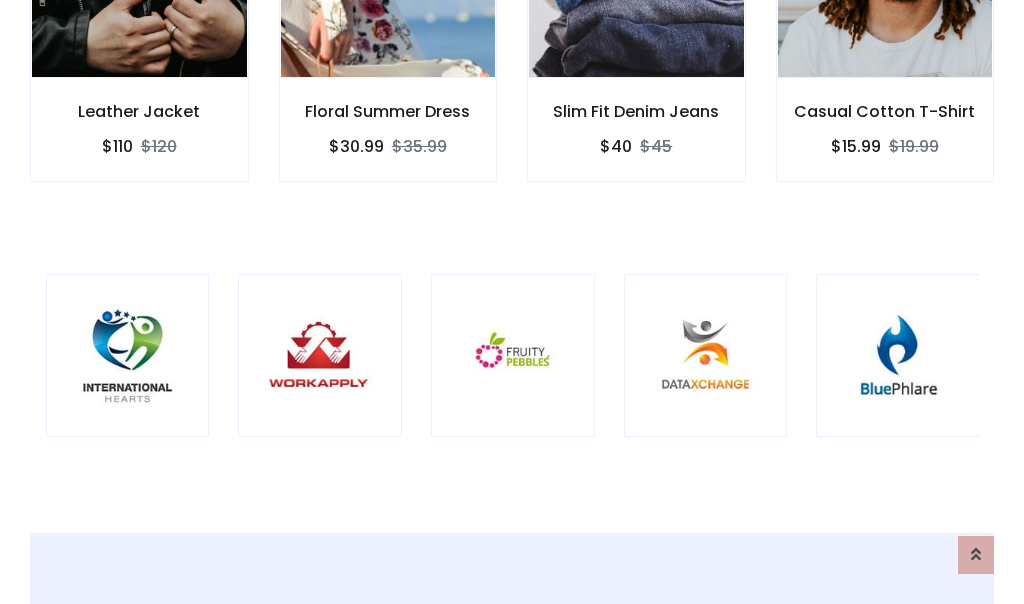 scroll, scrollTop: 0, scrollLeft: 0, axis: both 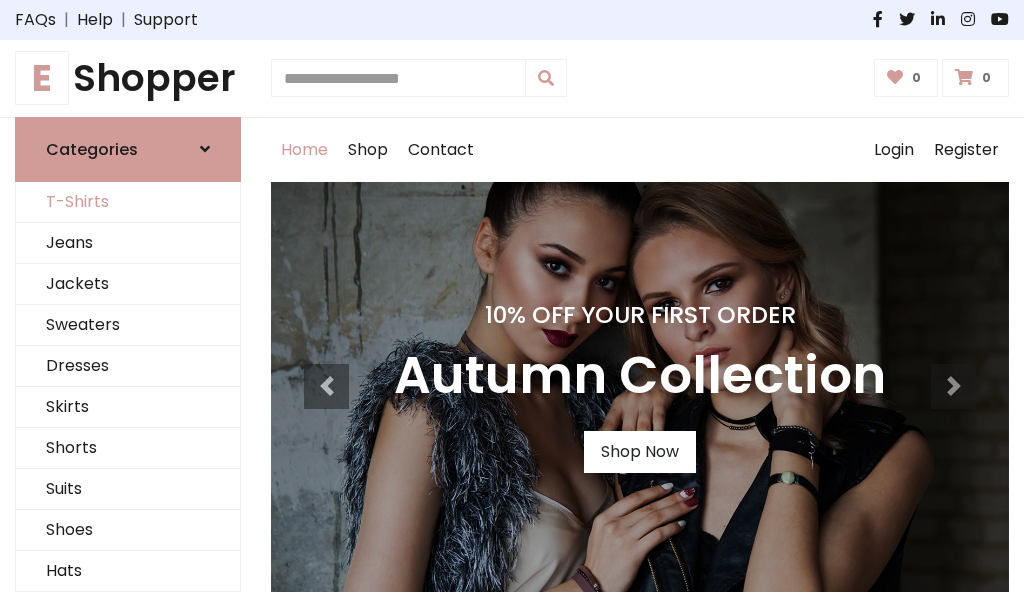 click on "T-Shirts" at bounding box center (128, 202) 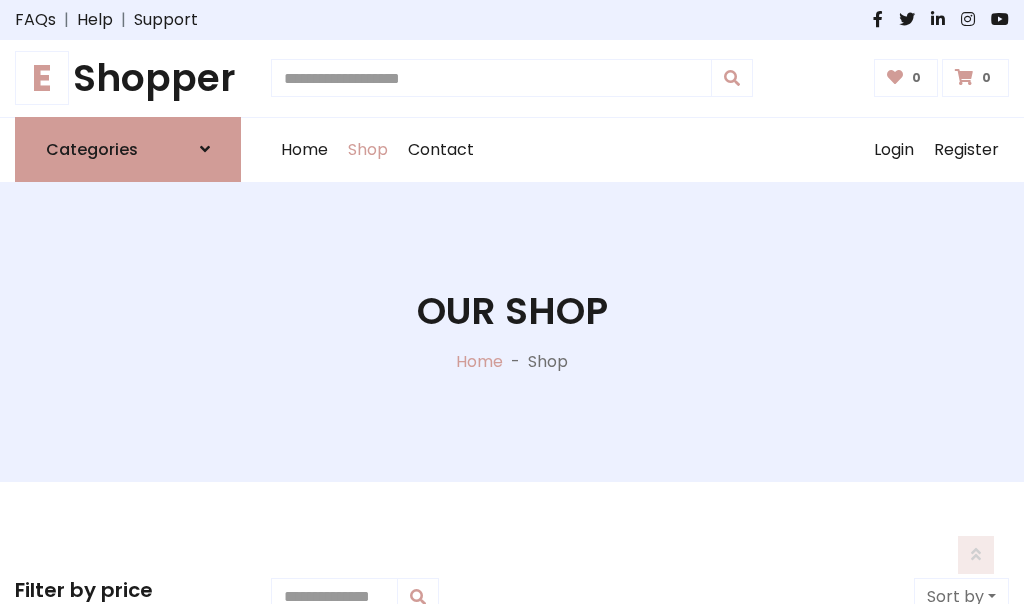 scroll, scrollTop: 802, scrollLeft: 0, axis: vertical 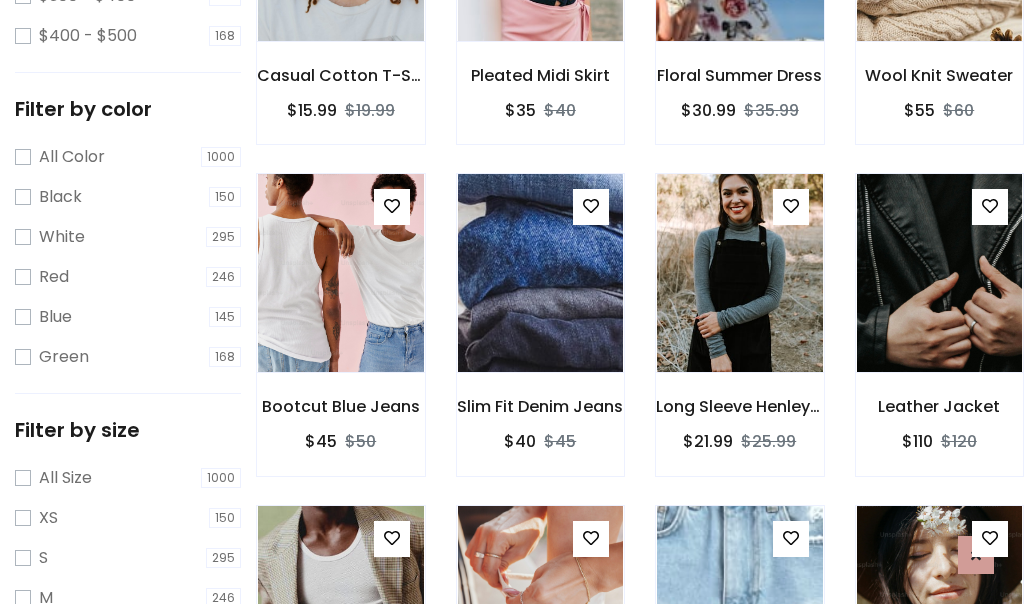 click at bounding box center [739, -58] 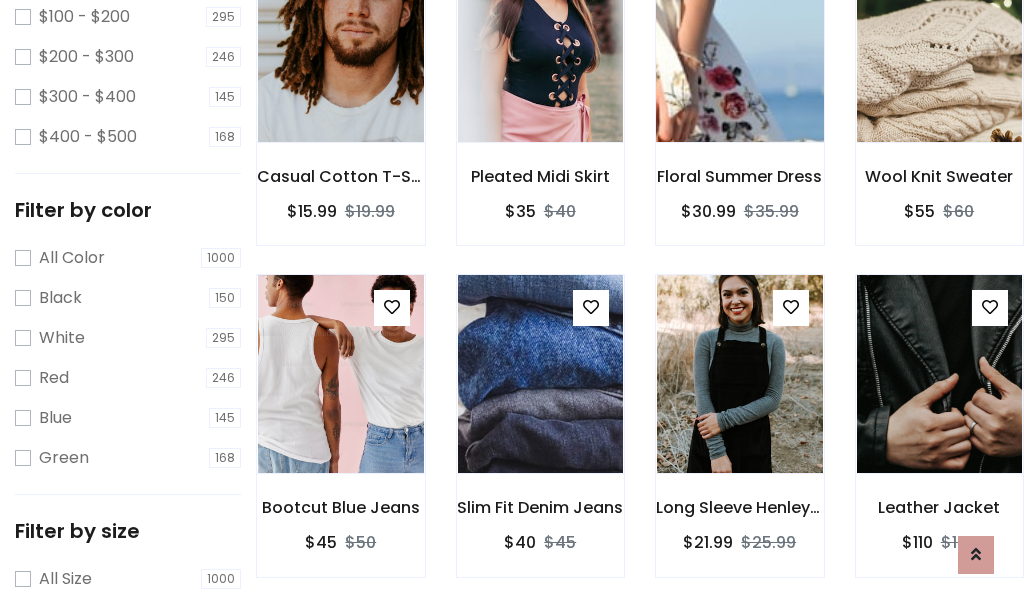 scroll, scrollTop: 101, scrollLeft: 0, axis: vertical 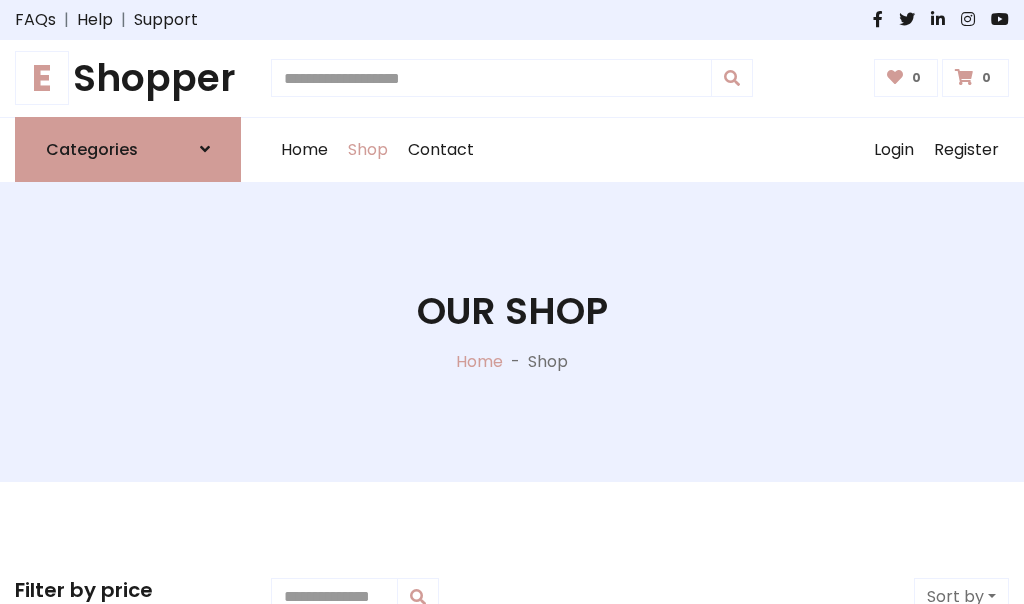 click on "E Shopper" at bounding box center (128, 78) 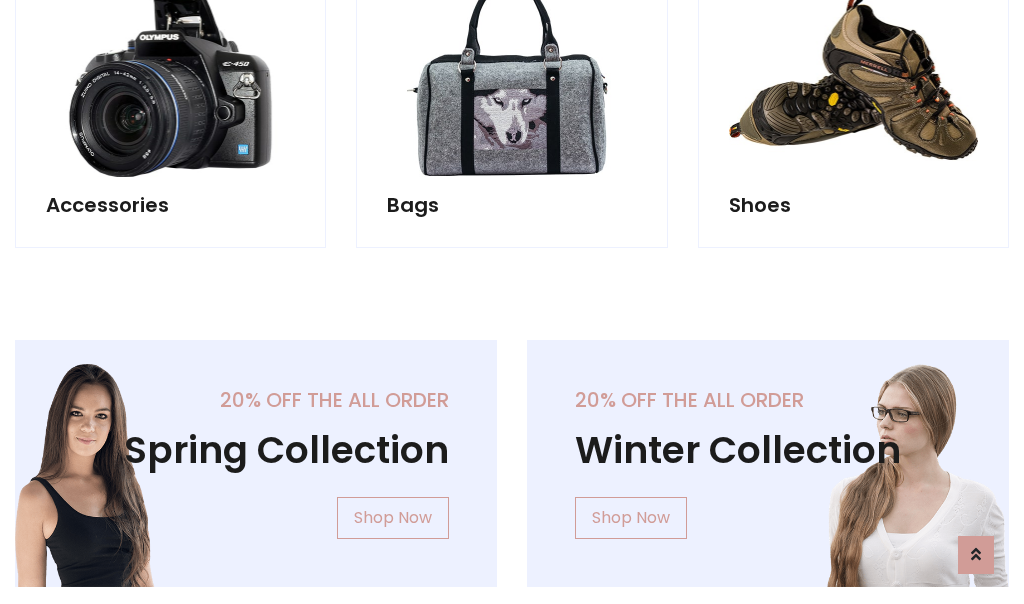 scroll, scrollTop: 1943, scrollLeft: 0, axis: vertical 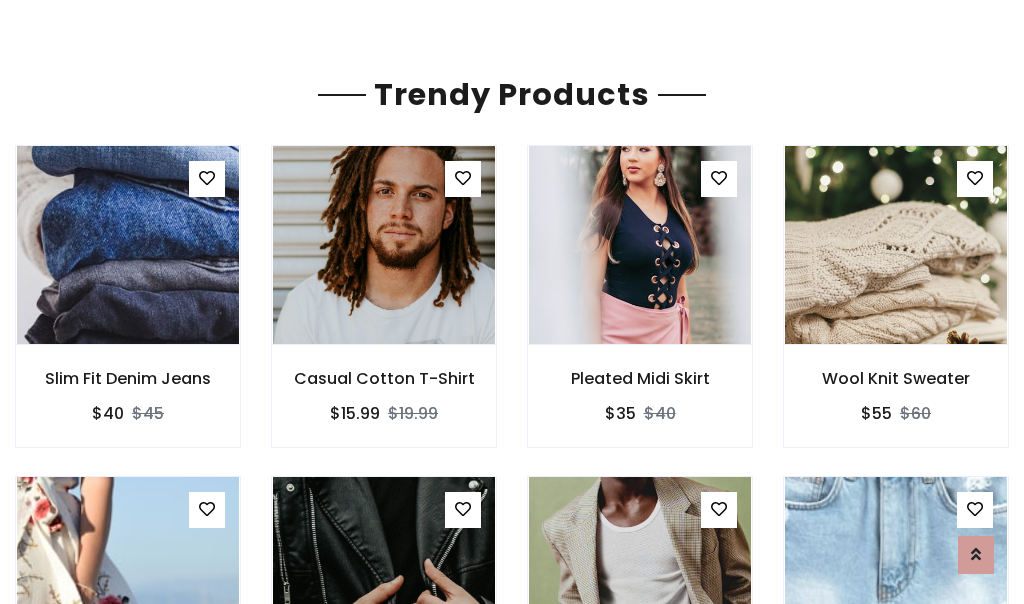 click on "Shop" at bounding box center (368, -1793) 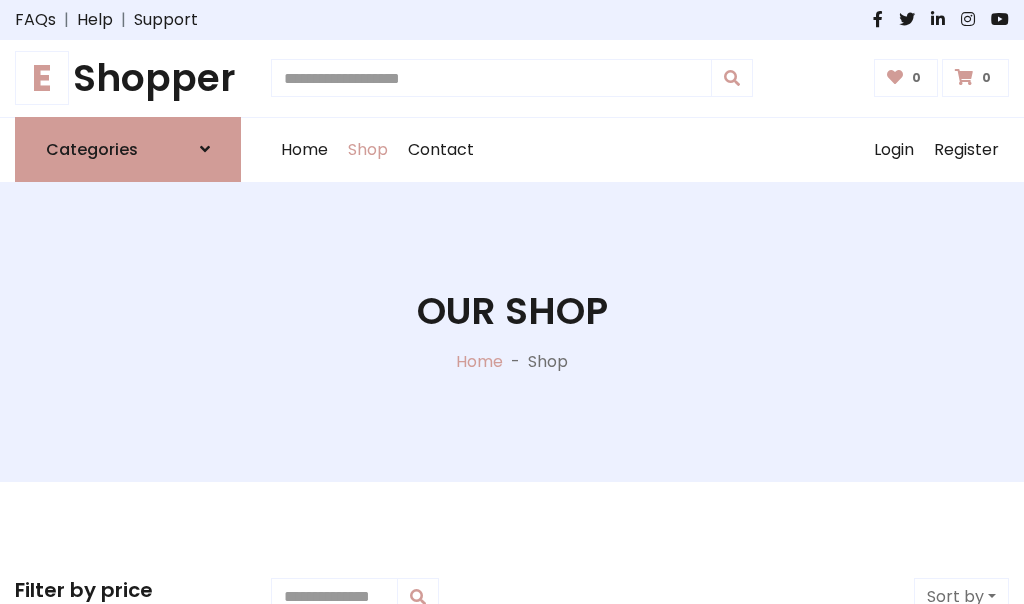 scroll, scrollTop: 0, scrollLeft: 0, axis: both 